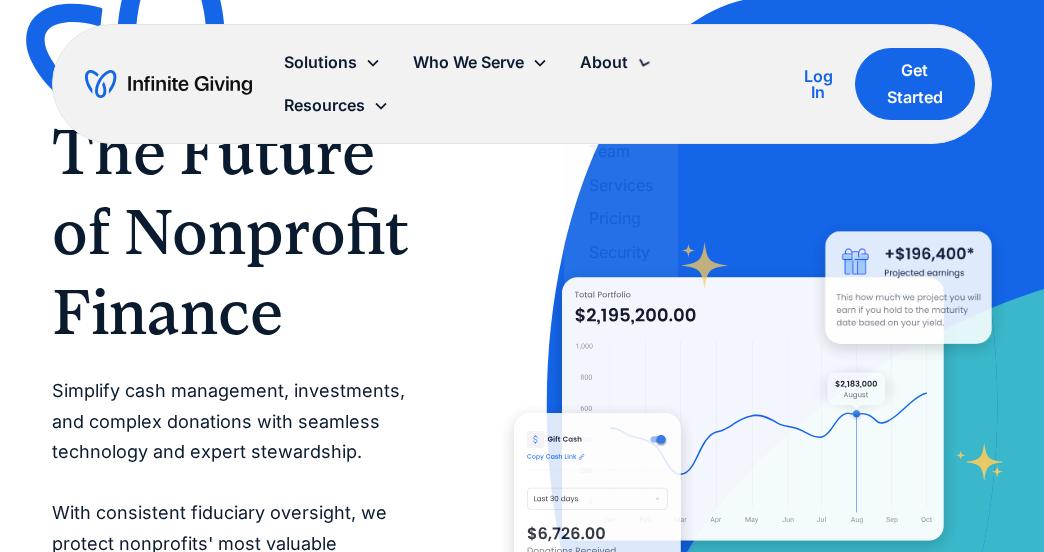 scroll, scrollTop: 0, scrollLeft: 0, axis: both 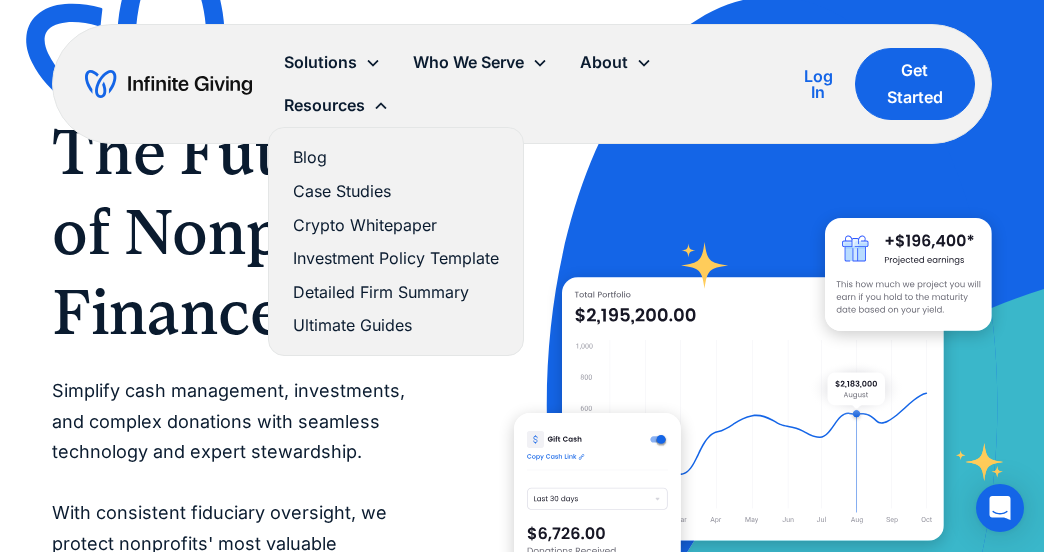 click on "Ultimate Guides" at bounding box center (396, 325) 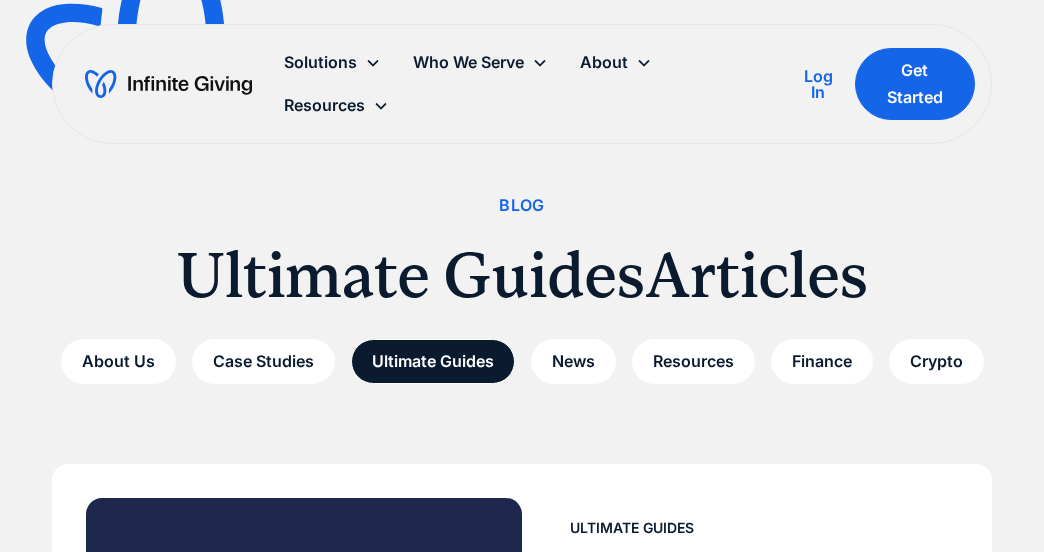 scroll, scrollTop: 0, scrollLeft: 0, axis: both 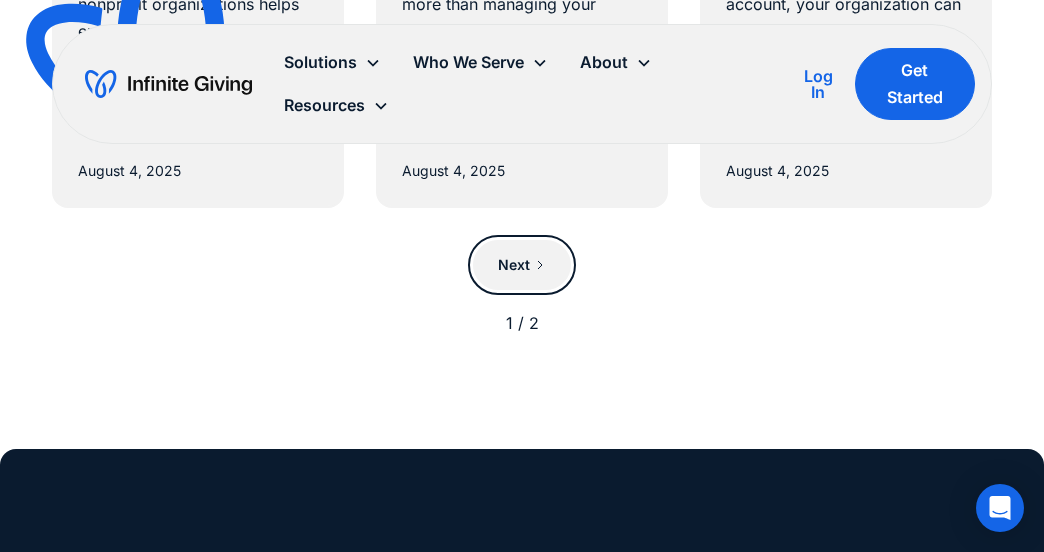 click on "Next" at bounding box center [514, 265] 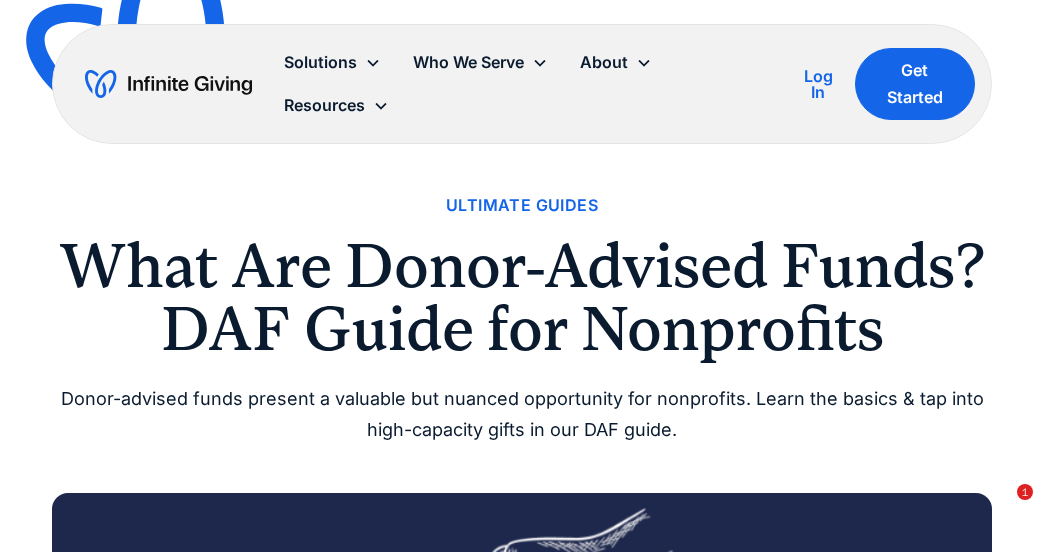 scroll, scrollTop: 0, scrollLeft: 0, axis: both 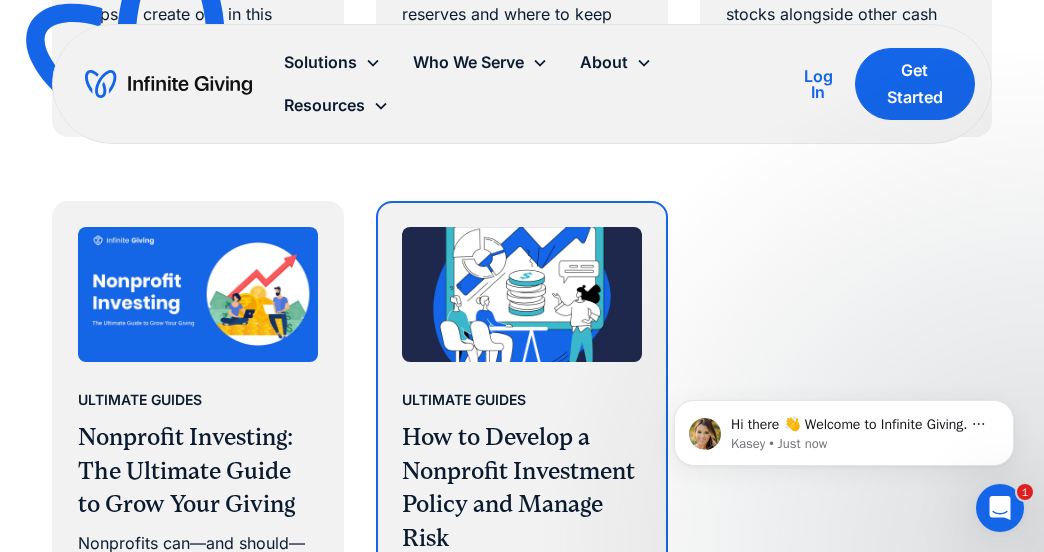 click at bounding box center [522, 294] 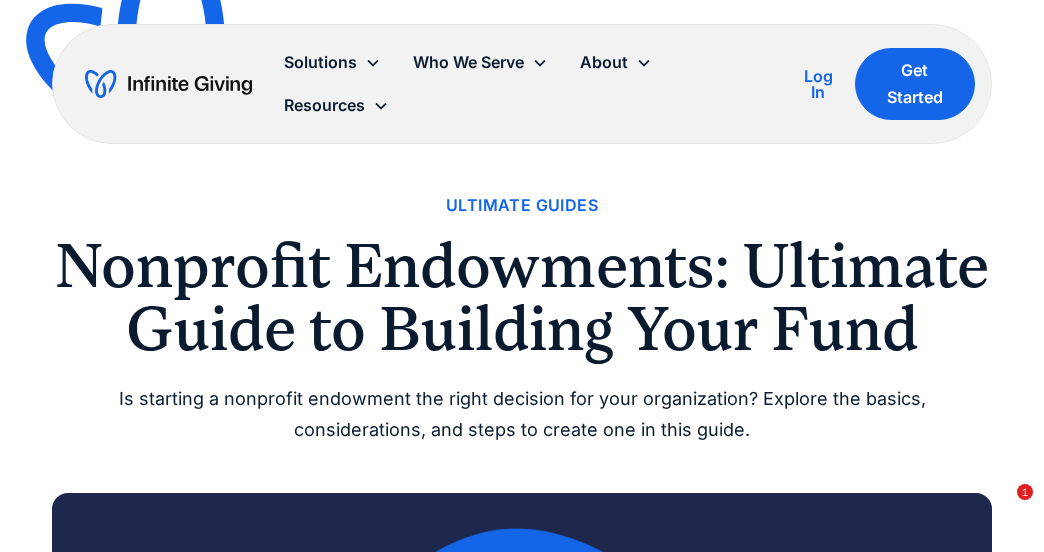 scroll, scrollTop: 0, scrollLeft: 0, axis: both 